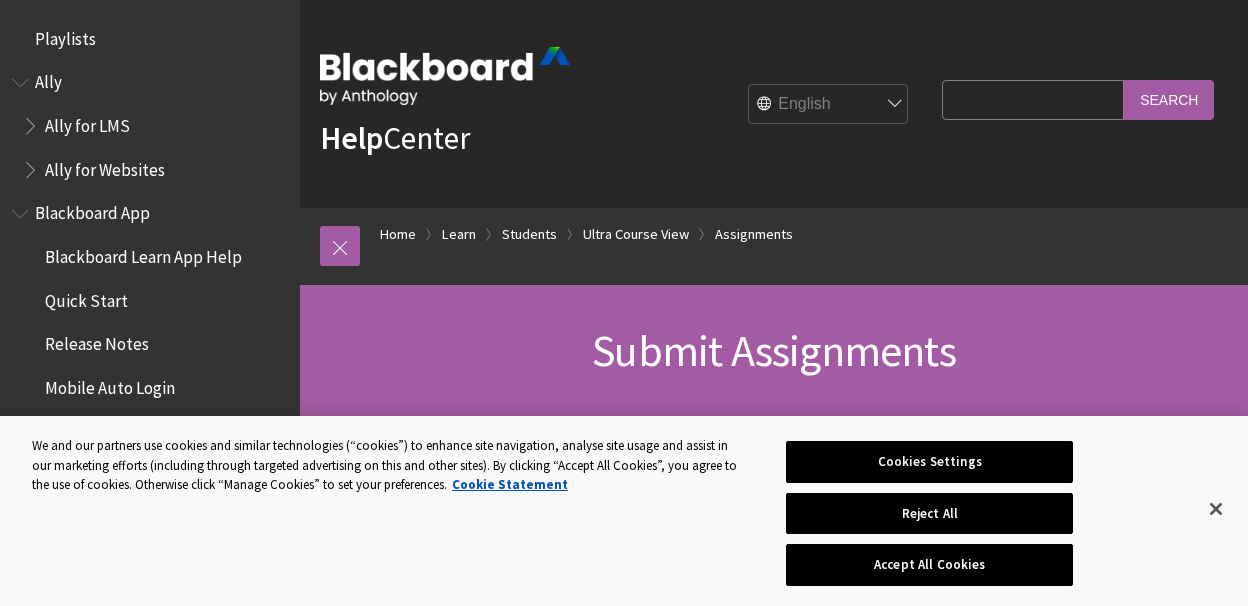 scroll, scrollTop: 0, scrollLeft: 0, axis: both 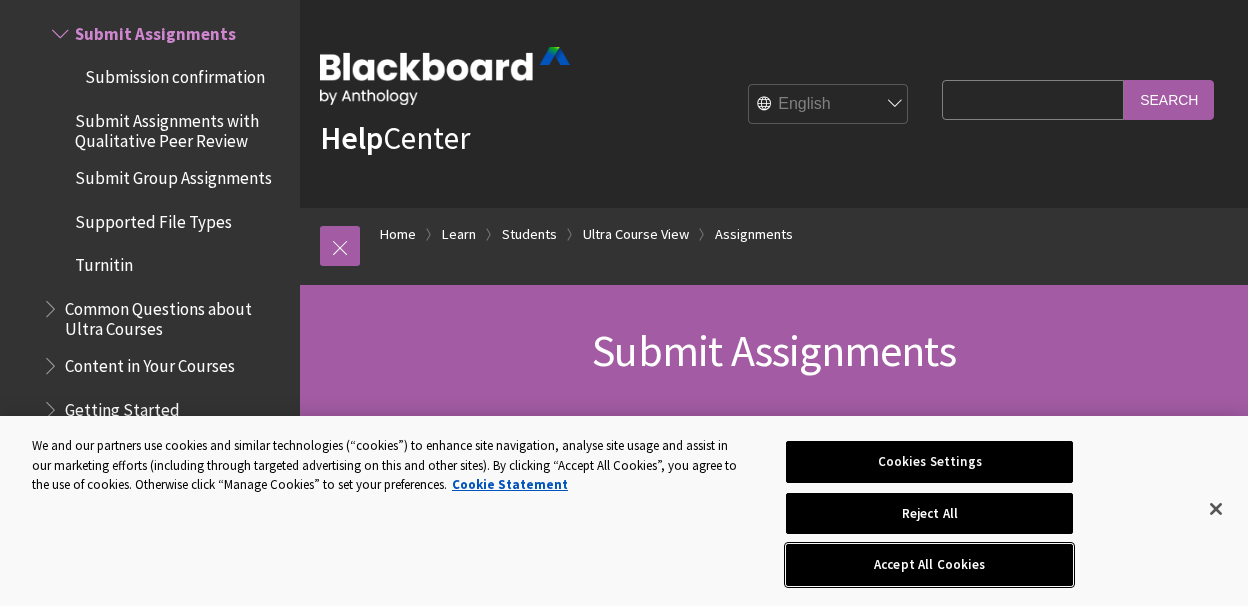 click on "Accept All Cookies" at bounding box center [929, 565] 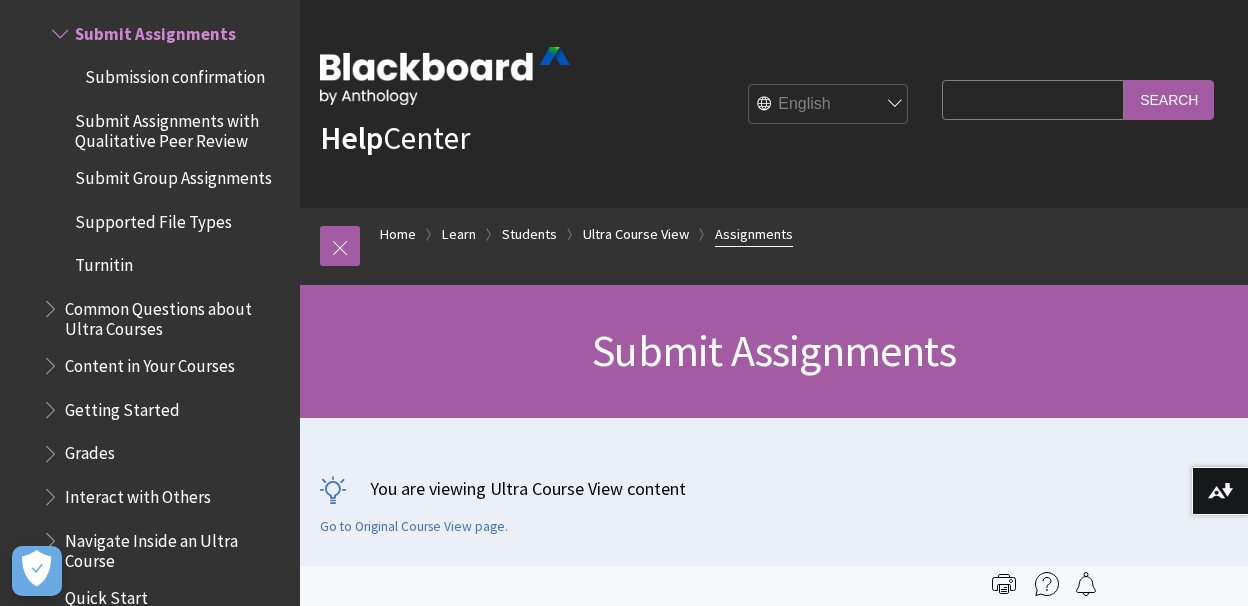click on "Assignments" at bounding box center (754, 234) 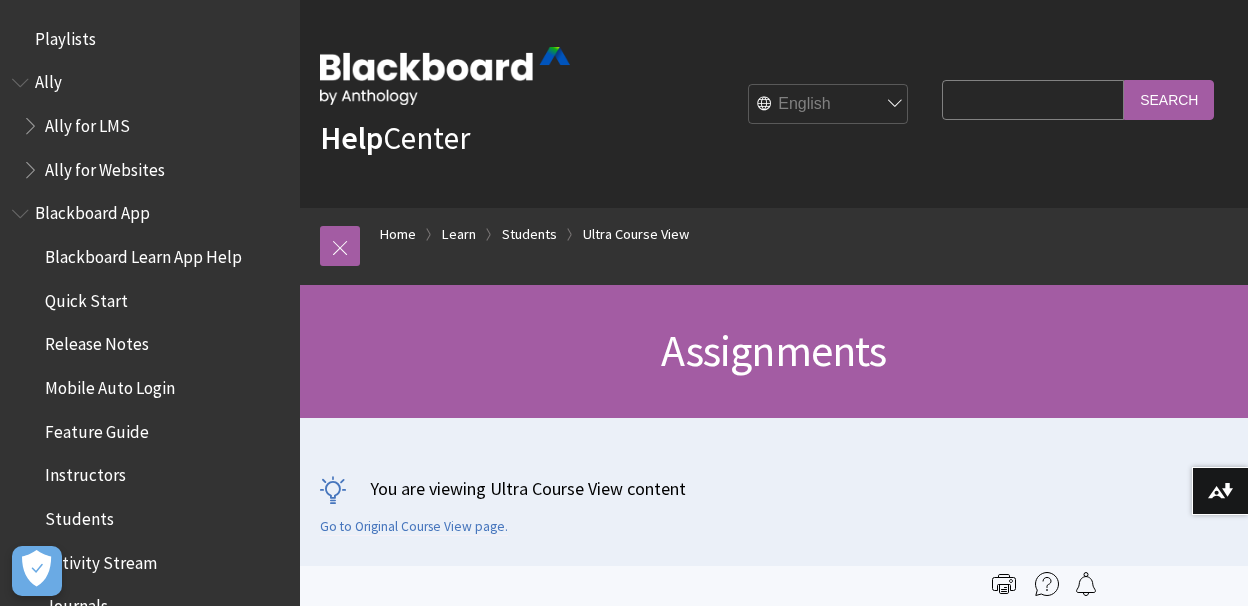 scroll, scrollTop: 0, scrollLeft: 0, axis: both 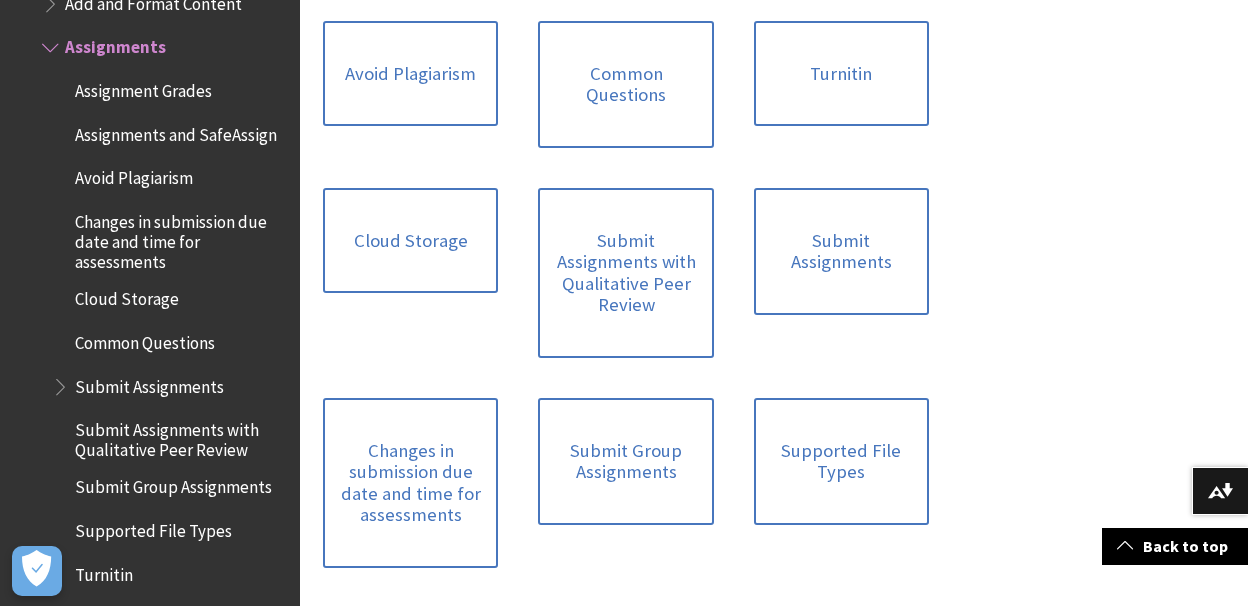 click on "Assignment Grades" at bounding box center (143, 87) 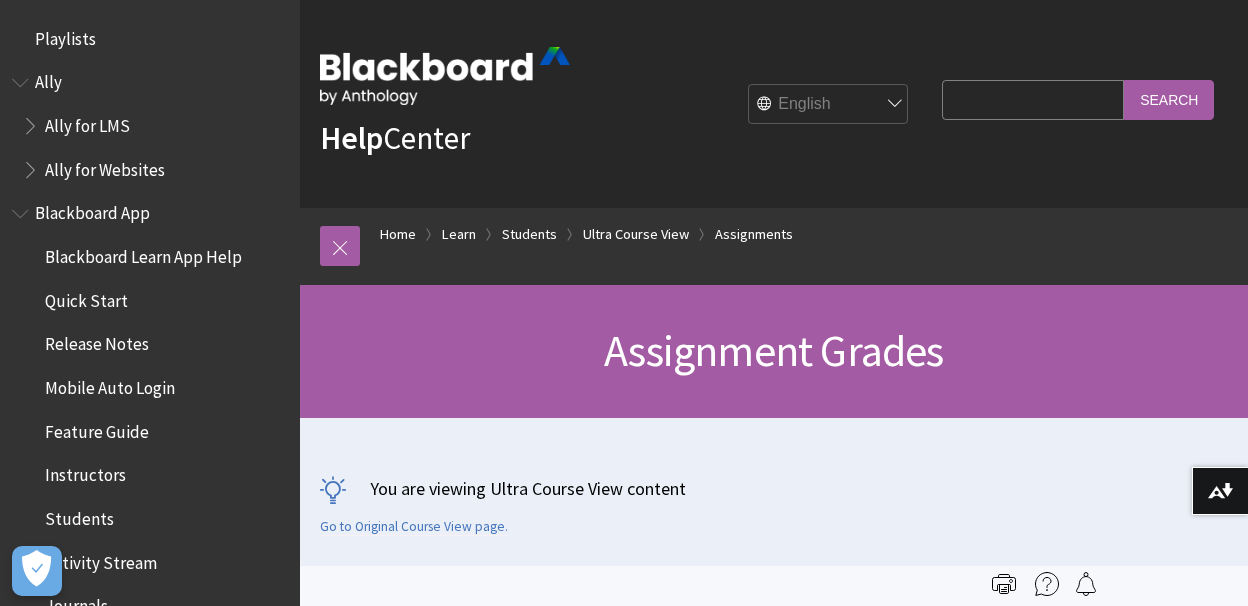 scroll, scrollTop: 0, scrollLeft: 0, axis: both 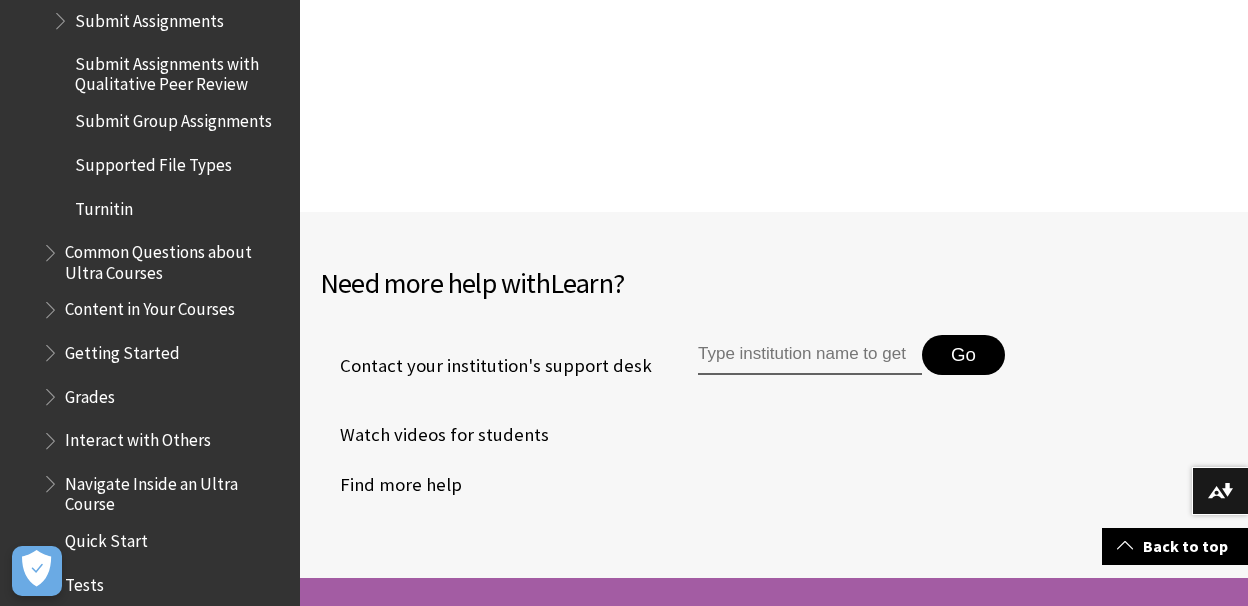 click on "Grades" at bounding box center [90, 393] 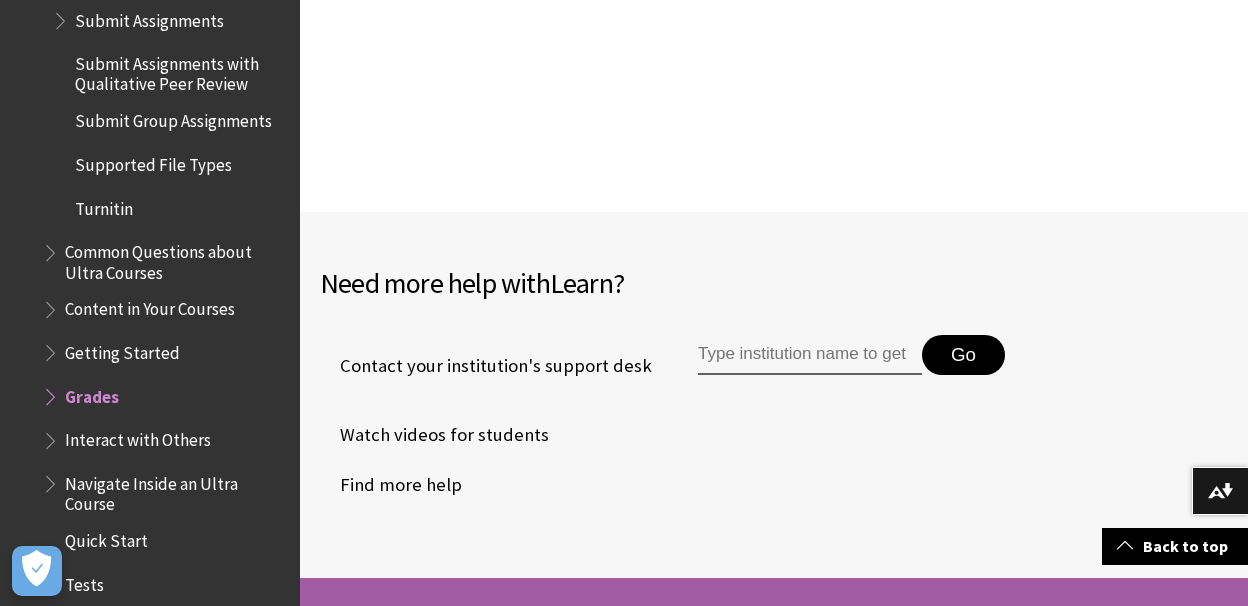 click on "Grades" at bounding box center (92, 393) 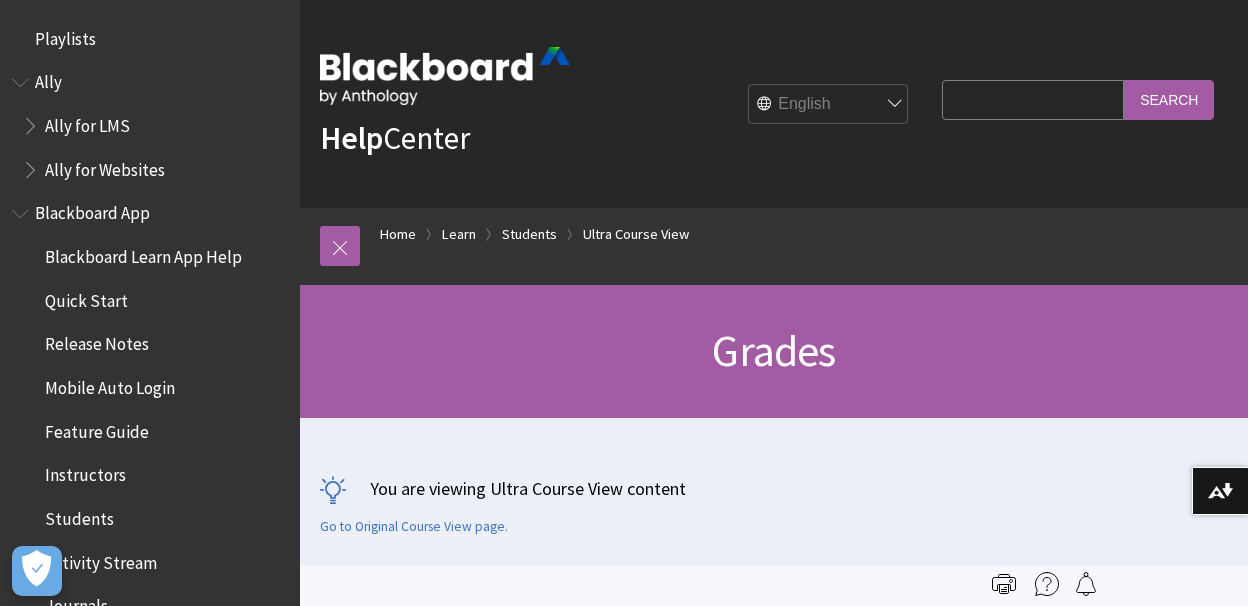 scroll, scrollTop: 0, scrollLeft: 0, axis: both 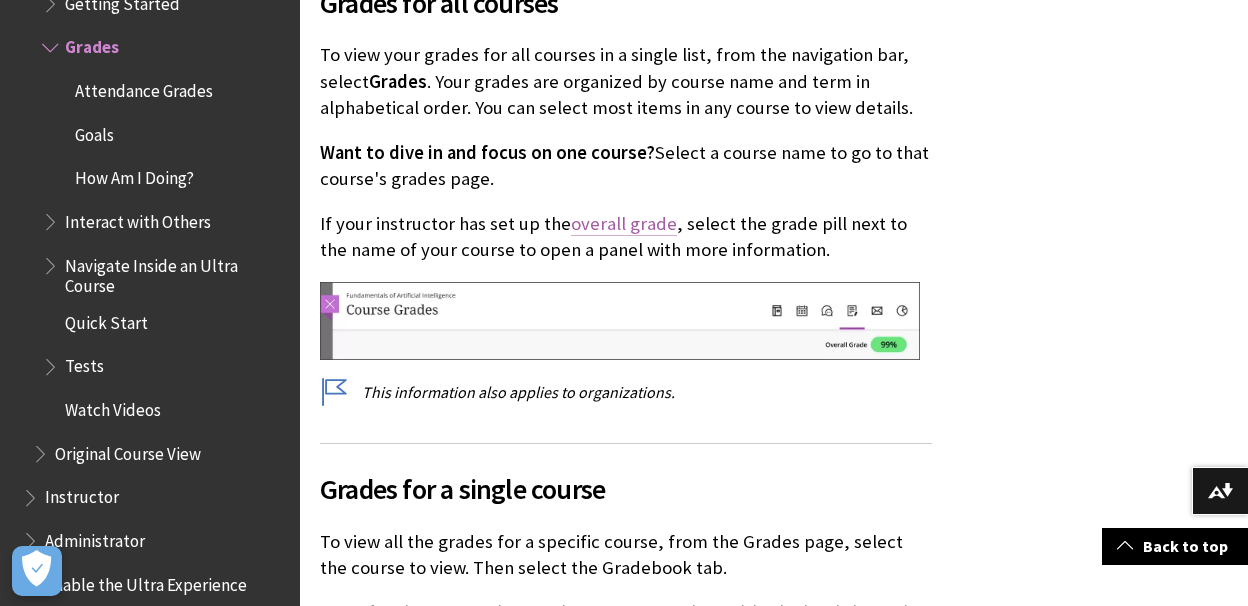 click on "overall grade" at bounding box center [624, 224] 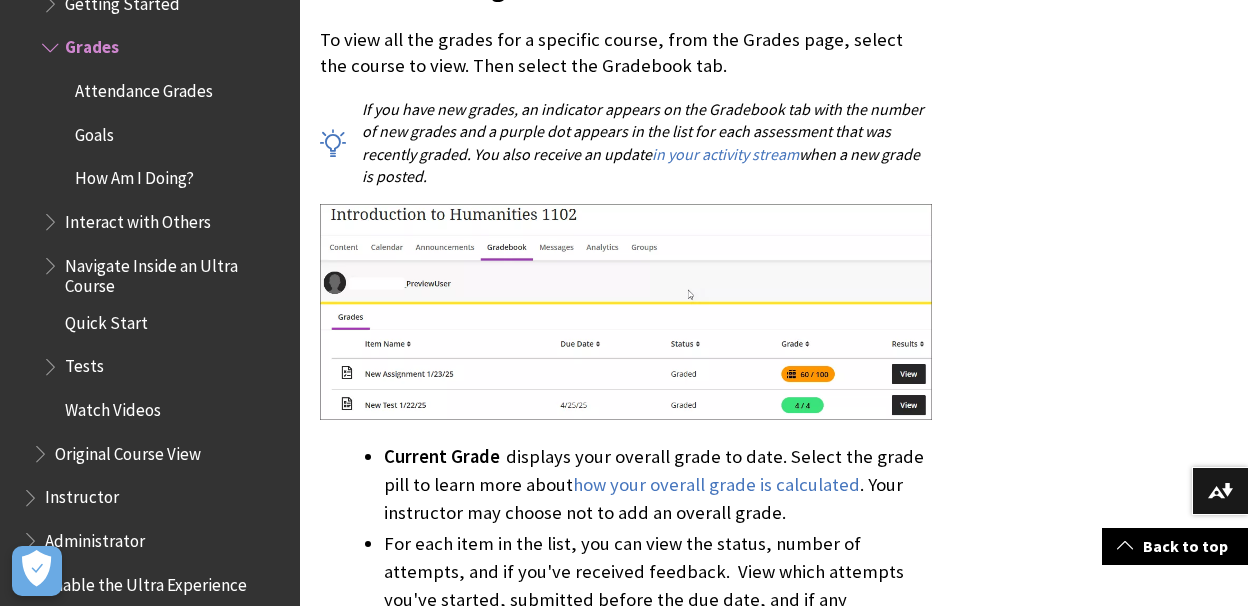 scroll, scrollTop: 1320, scrollLeft: 0, axis: vertical 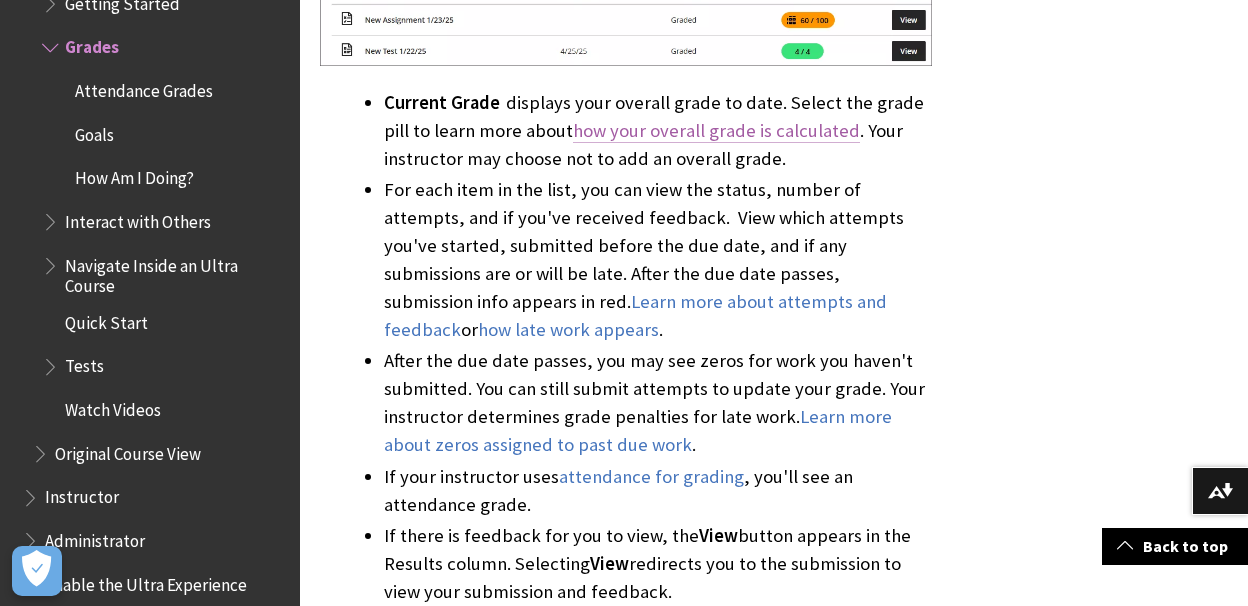 click on "how your overall grade is calculated" at bounding box center (716, 131) 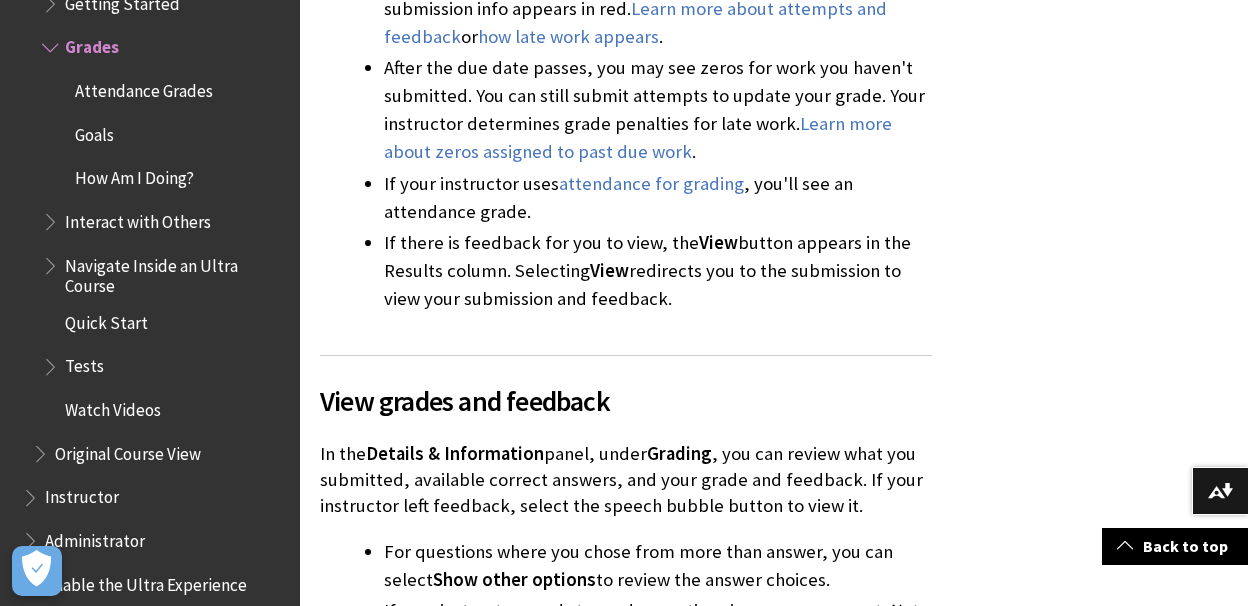 scroll, scrollTop: 1870, scrollLeft: 0, axis: vertical 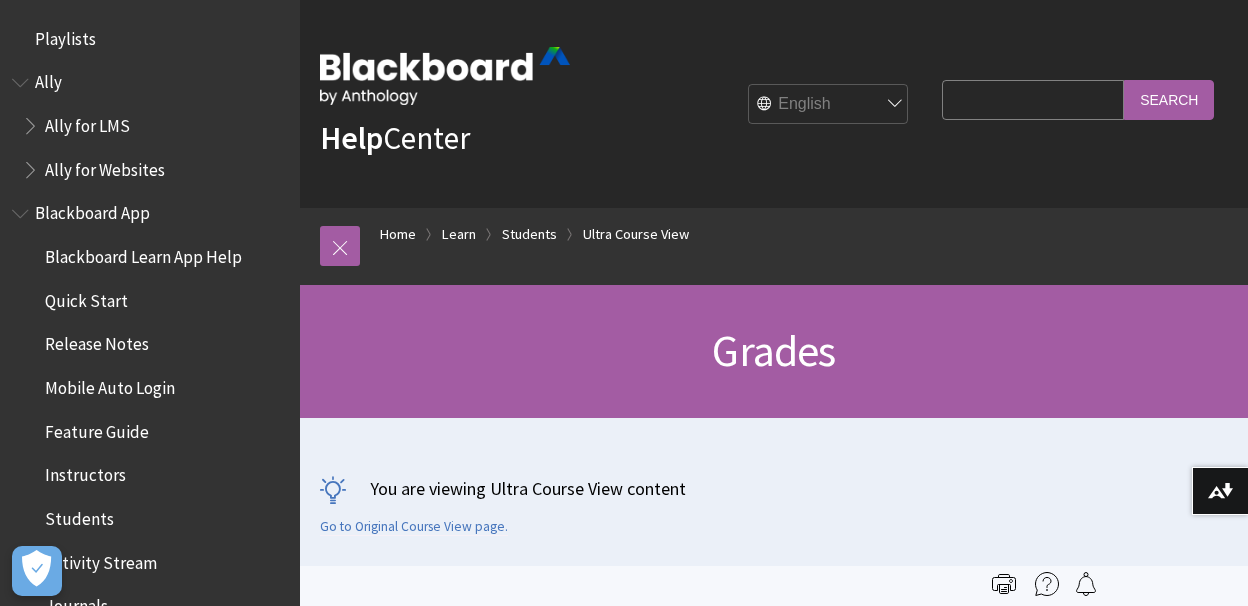 click on "Search Query" at bounding box center [1033, 99] 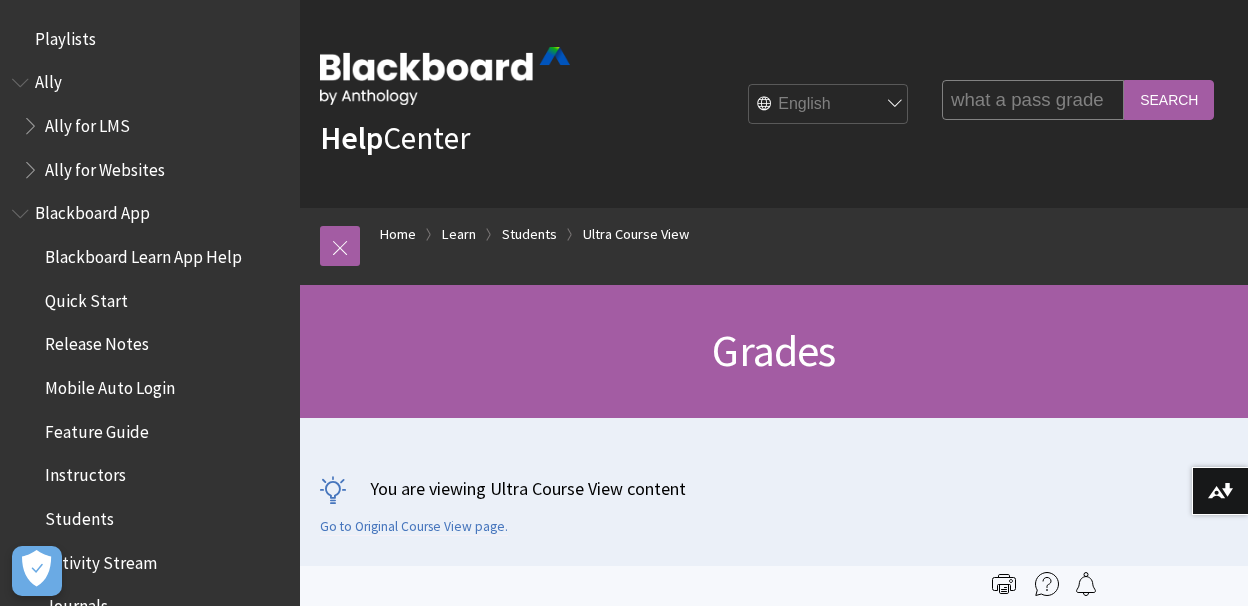 type on "what a pass grade" 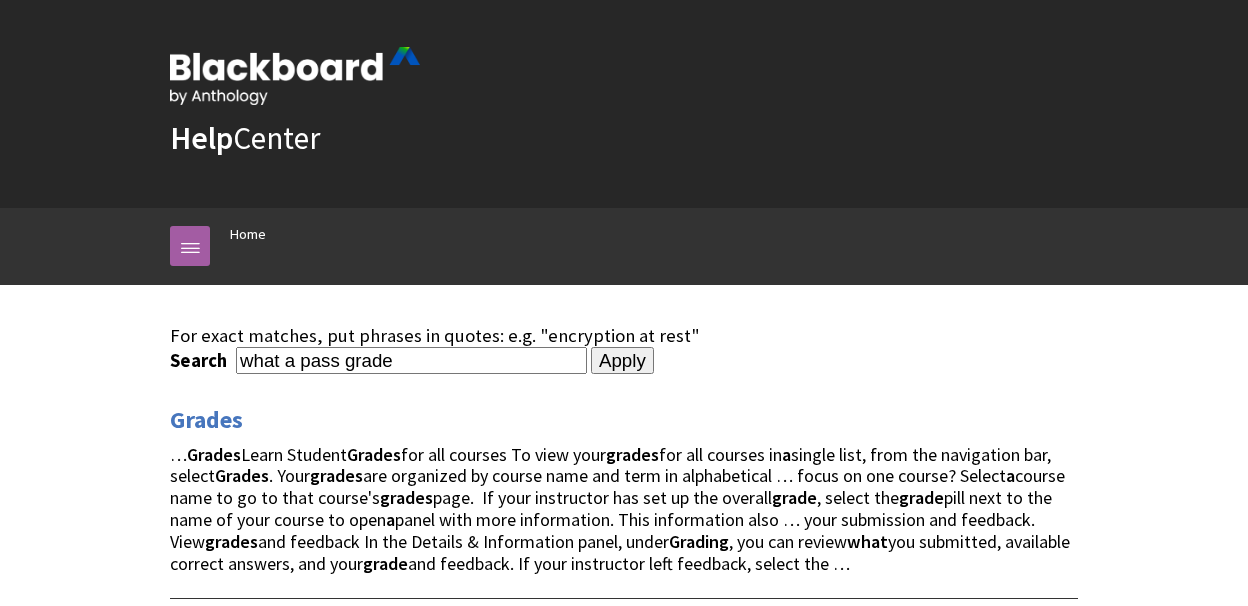scroll, scrollTop: 0, scrollLeft: 0, axis: both 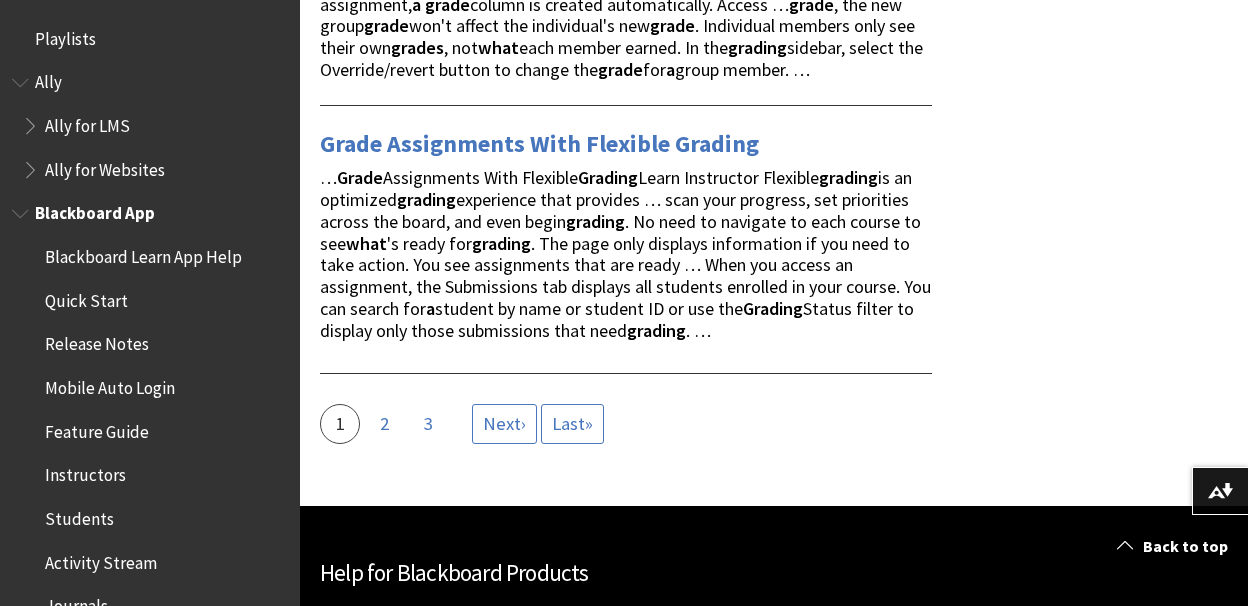 click on "Blackboard App" at bounding box center (95, 210) 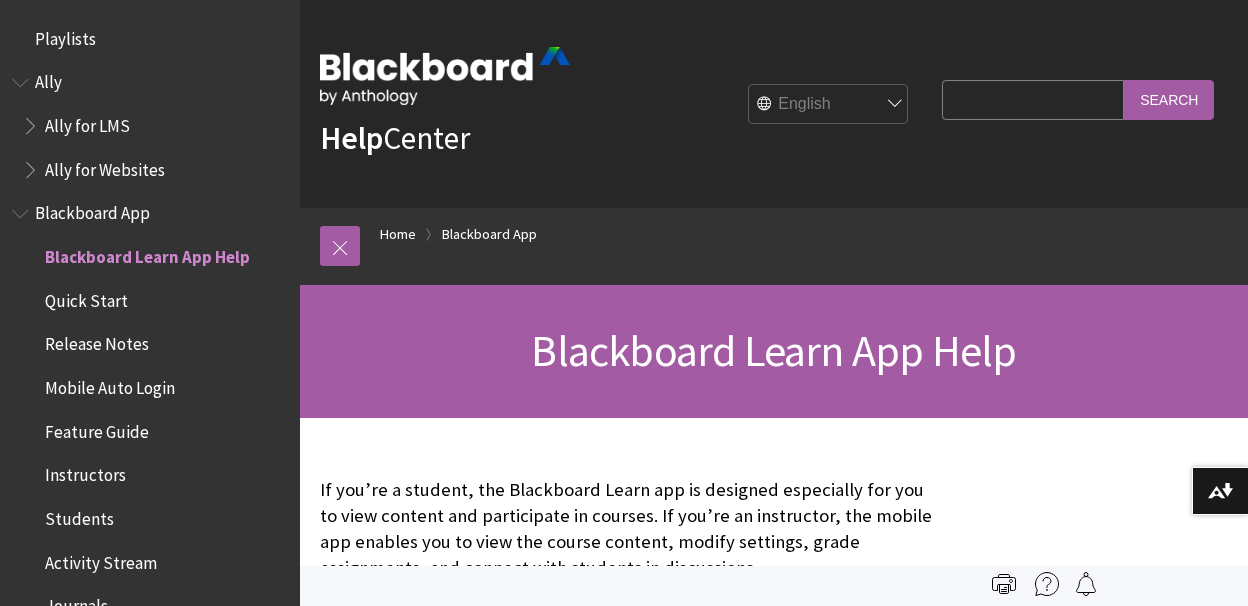 scroll, scrollTop: 0, scrollLeft: 0, axis: both 